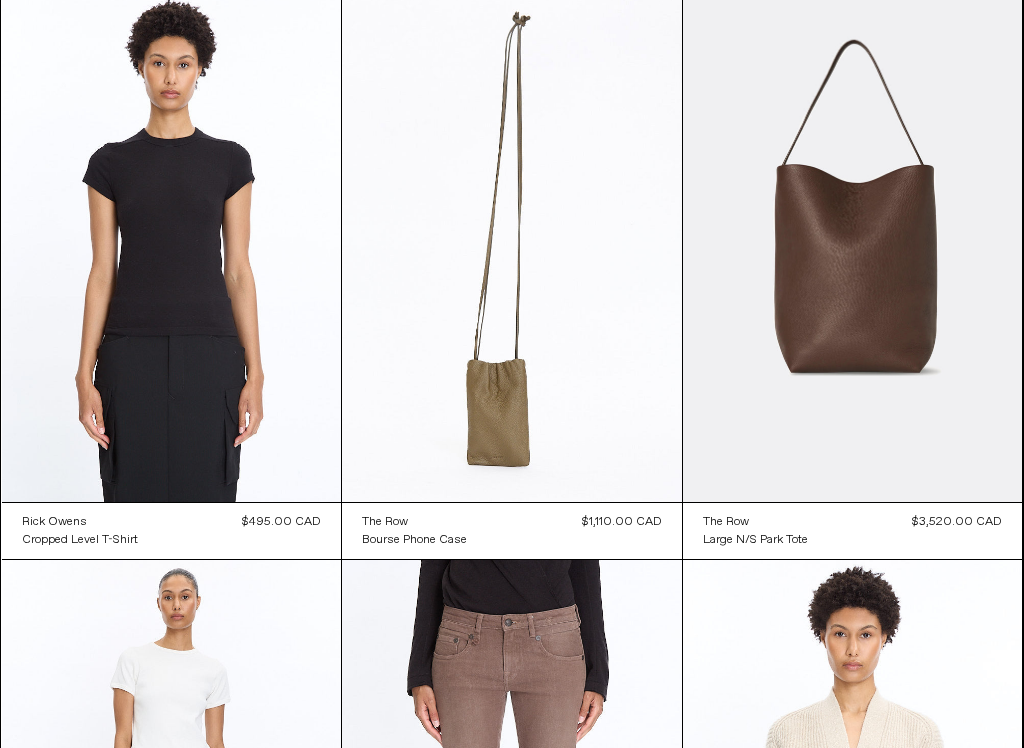 scroll, scrollTop: 2101, scrollLeft: 0, axis: vertical 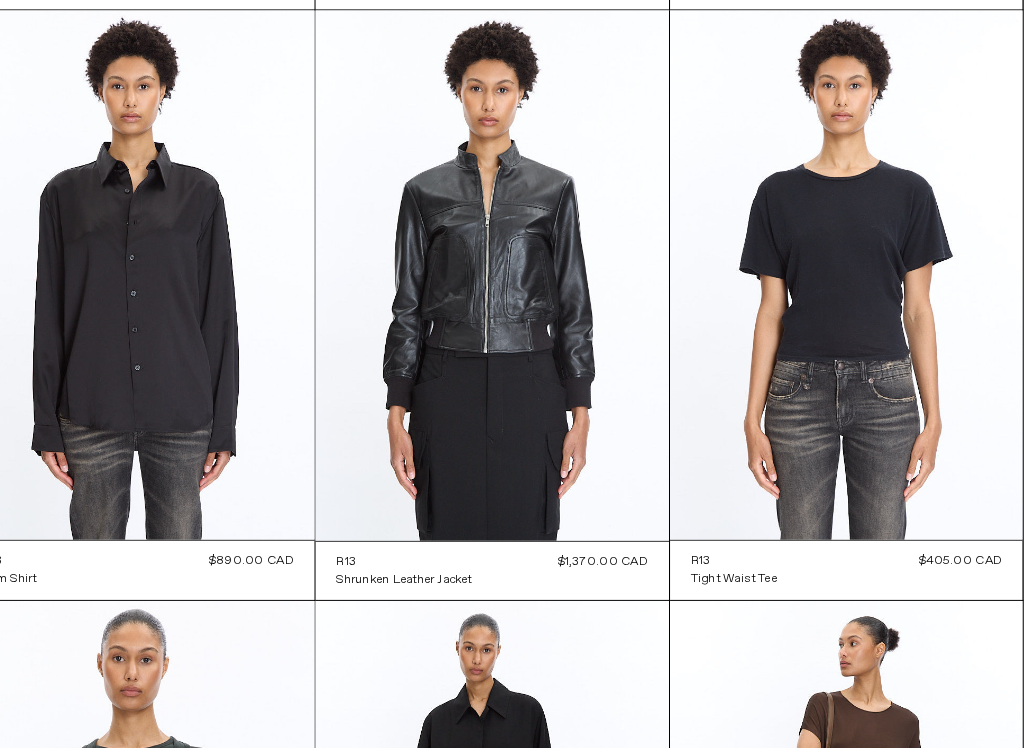 click at bounding box center (853, 274) 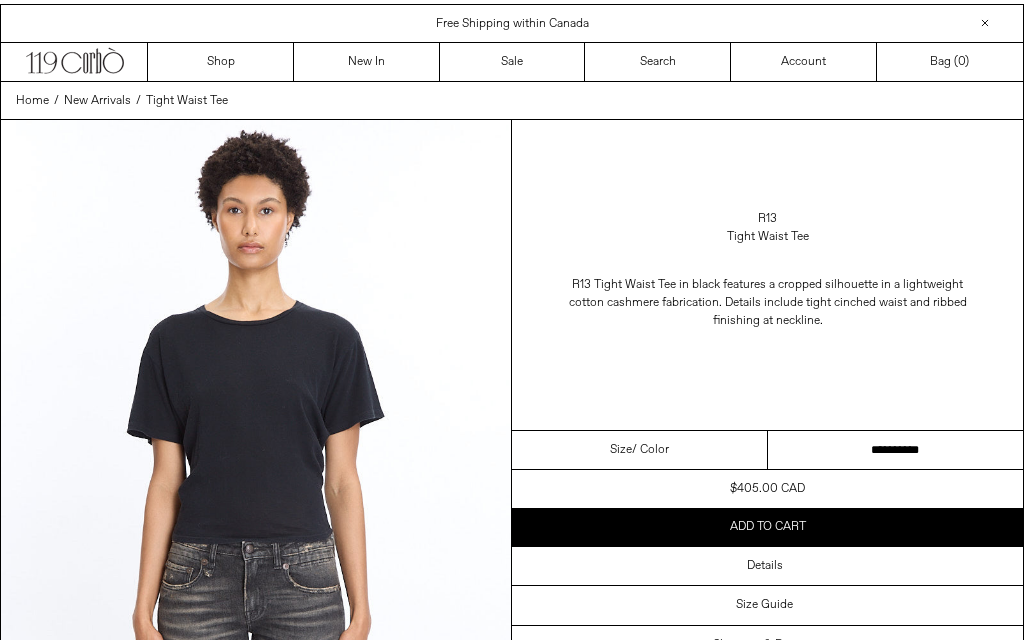 scroll, scrollTop: 0, scrollLeft: 0, axis: both 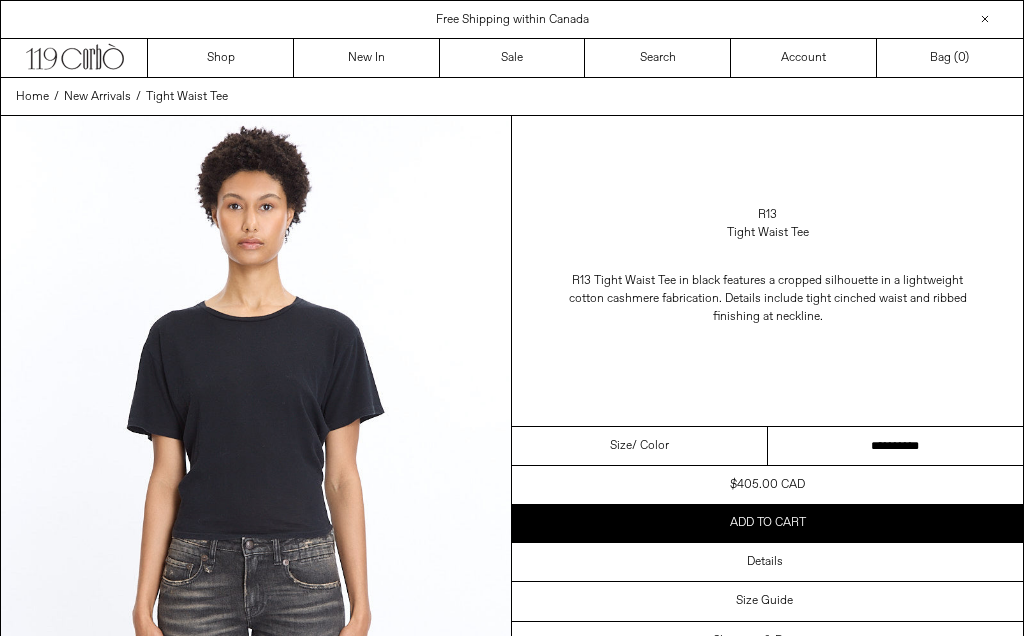 click on "**********" at bounding box center [896, 446] 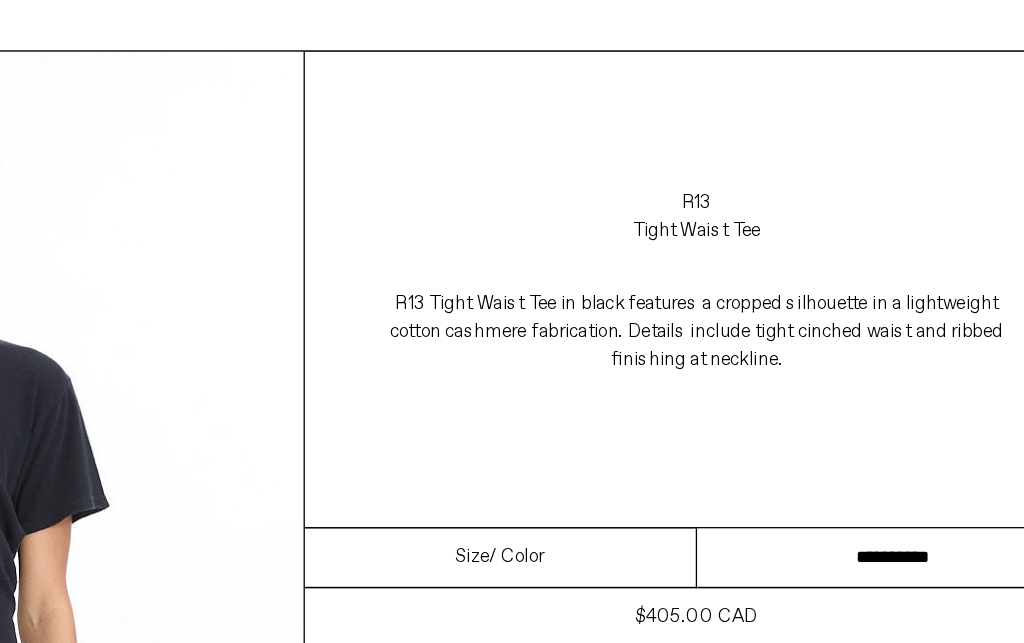 scroll, scrollTop: 0, scrollLeft: 0, axis: both 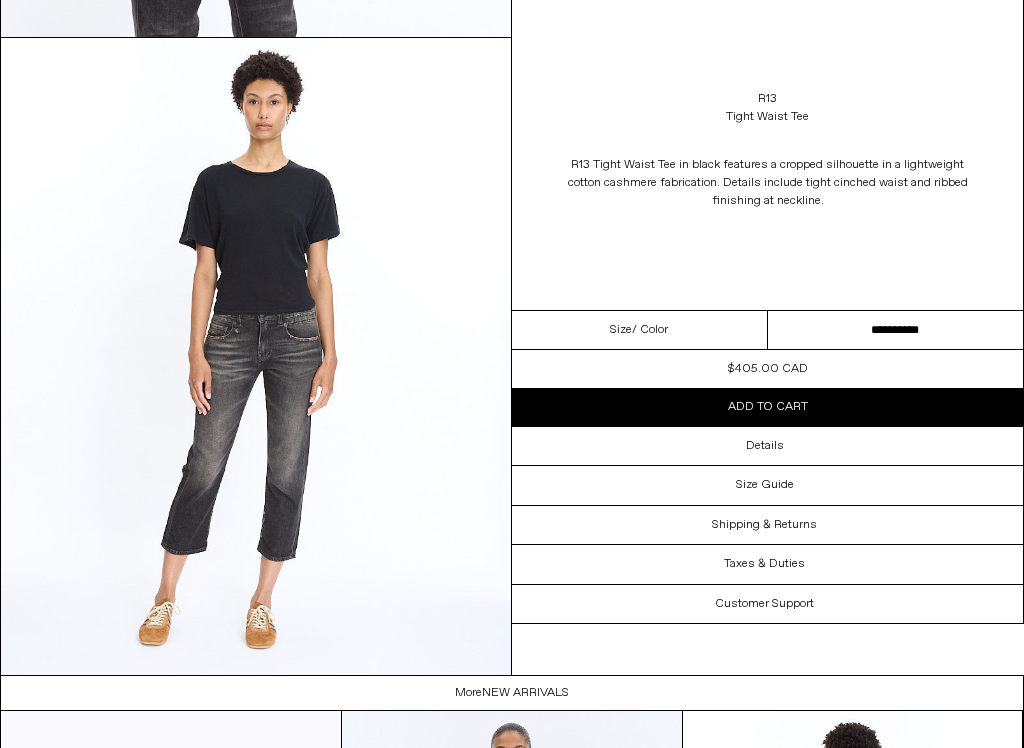click on "Details" at bounding box center [767, 446] 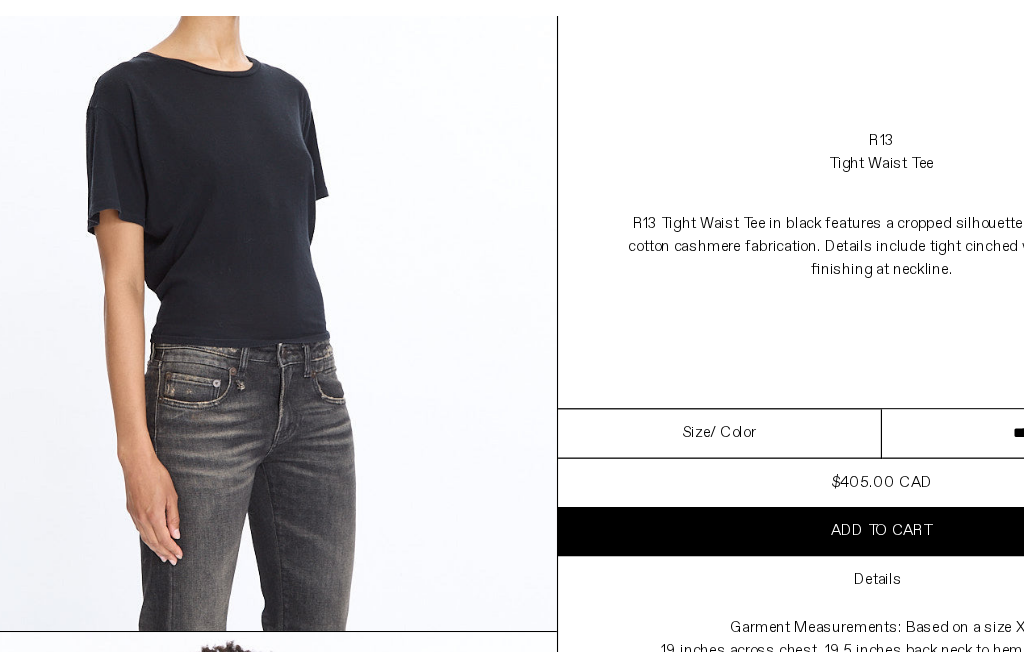 scroll, scrollTop: 893, scrollLeft: 0, axis: vertical 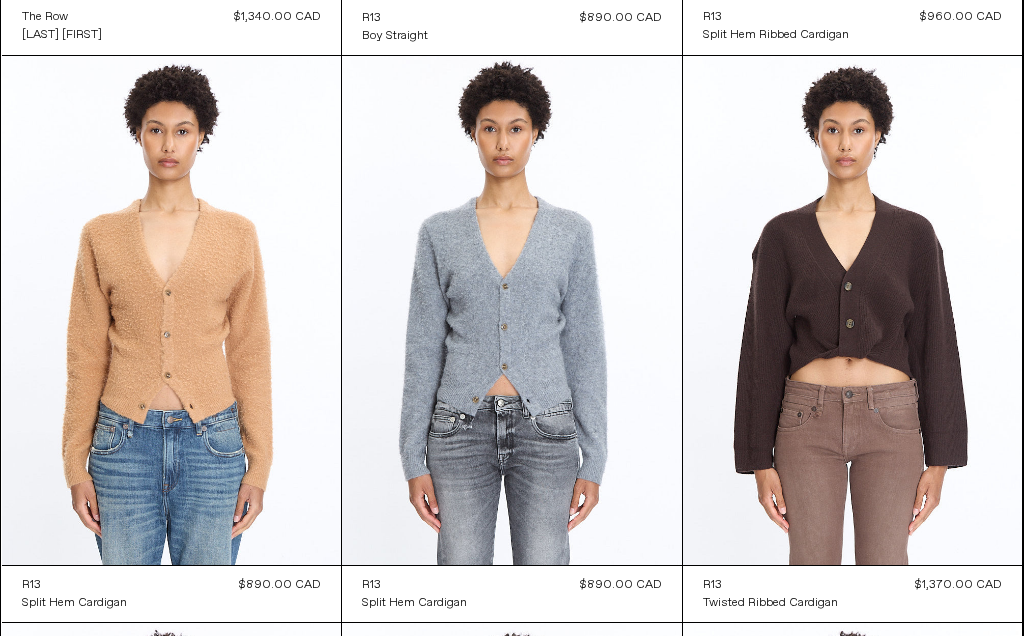 click at bounding box center [512, 311] 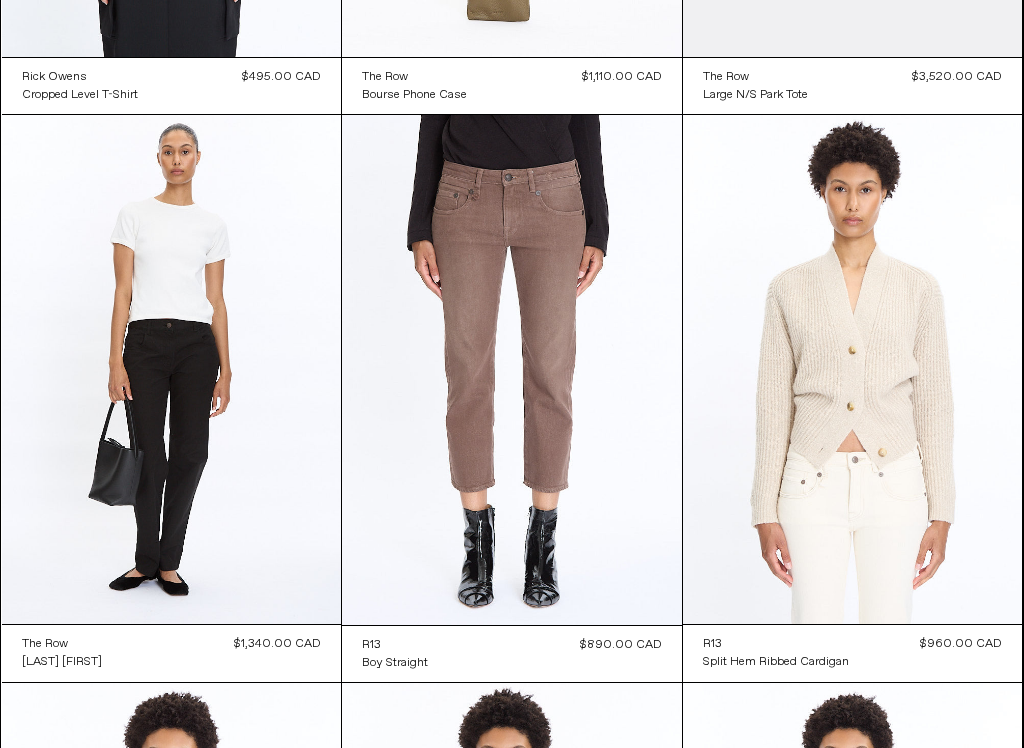 scroll, scrollTop: 2272, scrollLeft: 0, axis: vertical 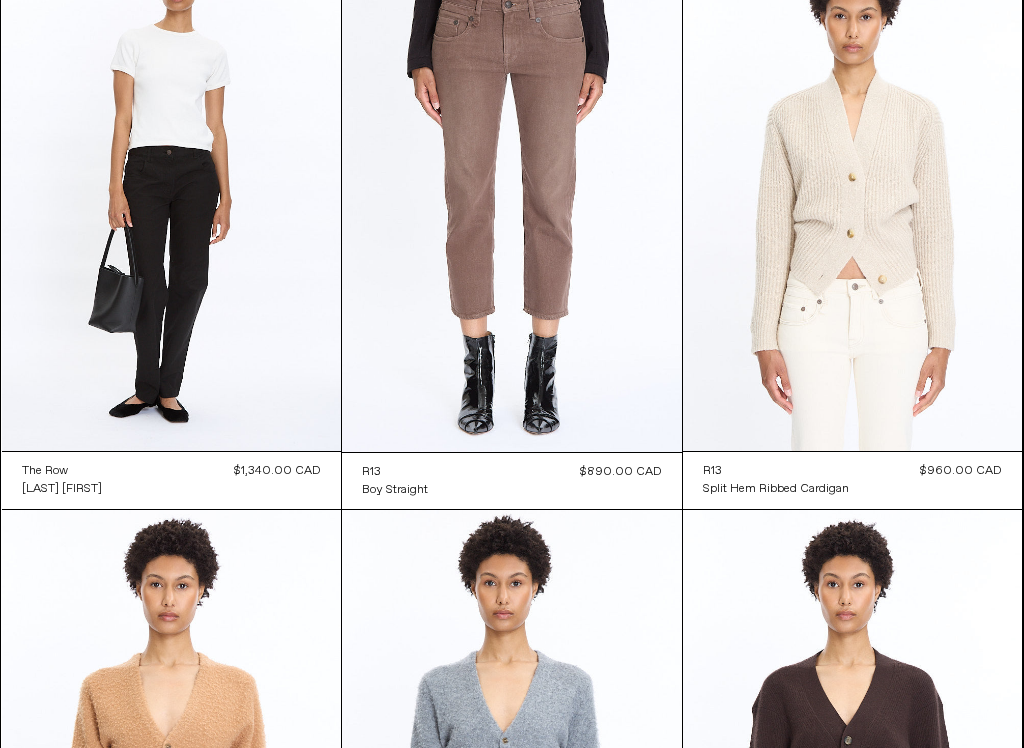 click at bounding box center [172, 196] 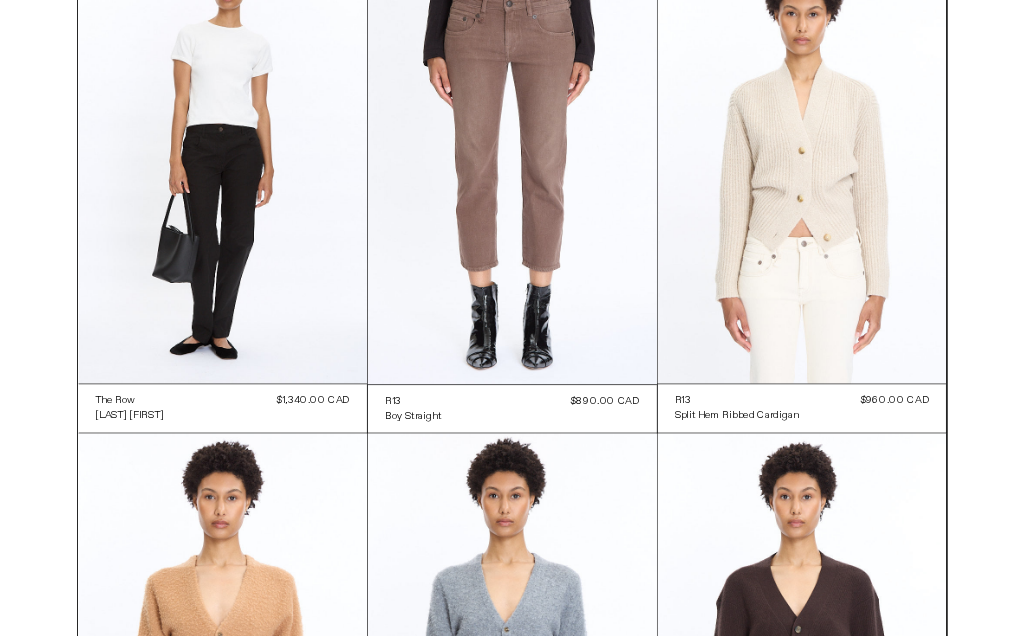 scroll, scrollTop: 2501, scrollLeft: 0, axis: vertical 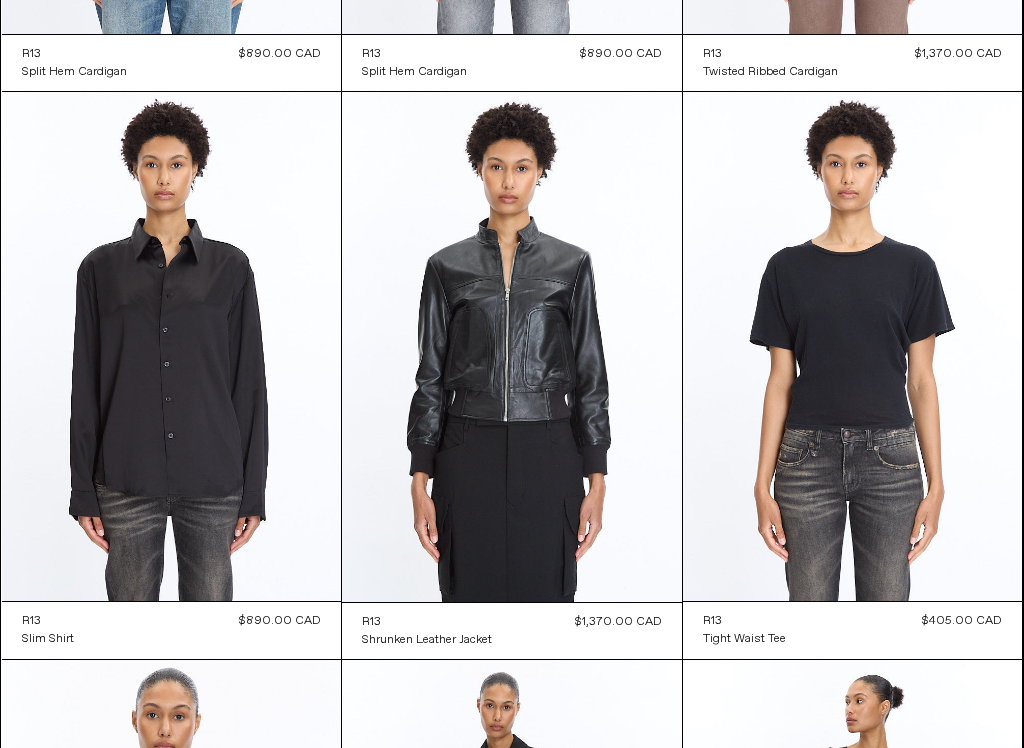 click at bounding box center (853, 346) 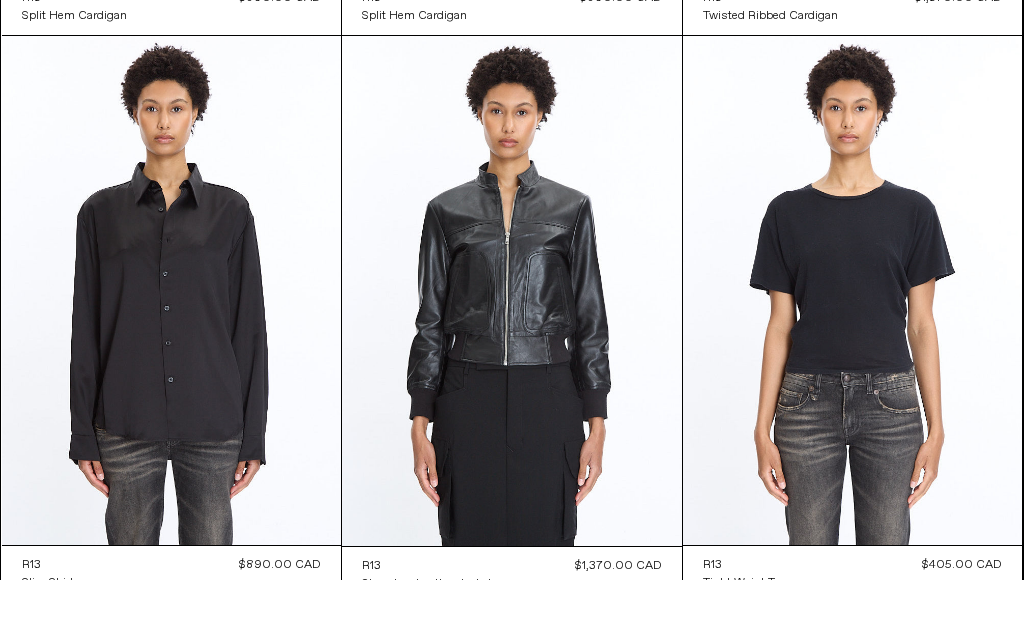 scroll, scrollTop: 3486, scrollLeft: 0, axis: vertical 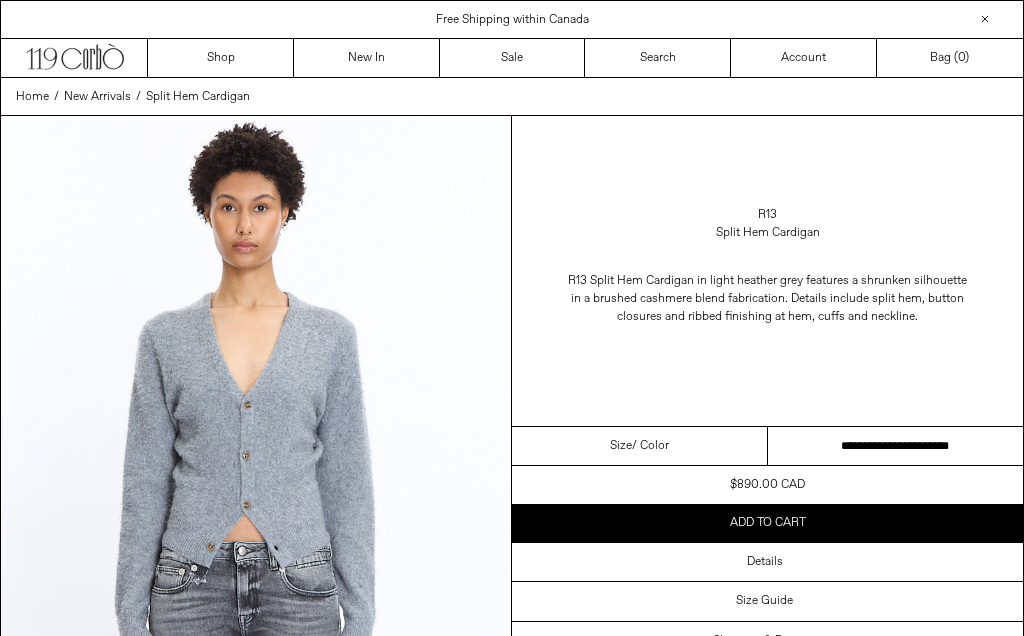 click on "**********" at bounding box center [896, 446] 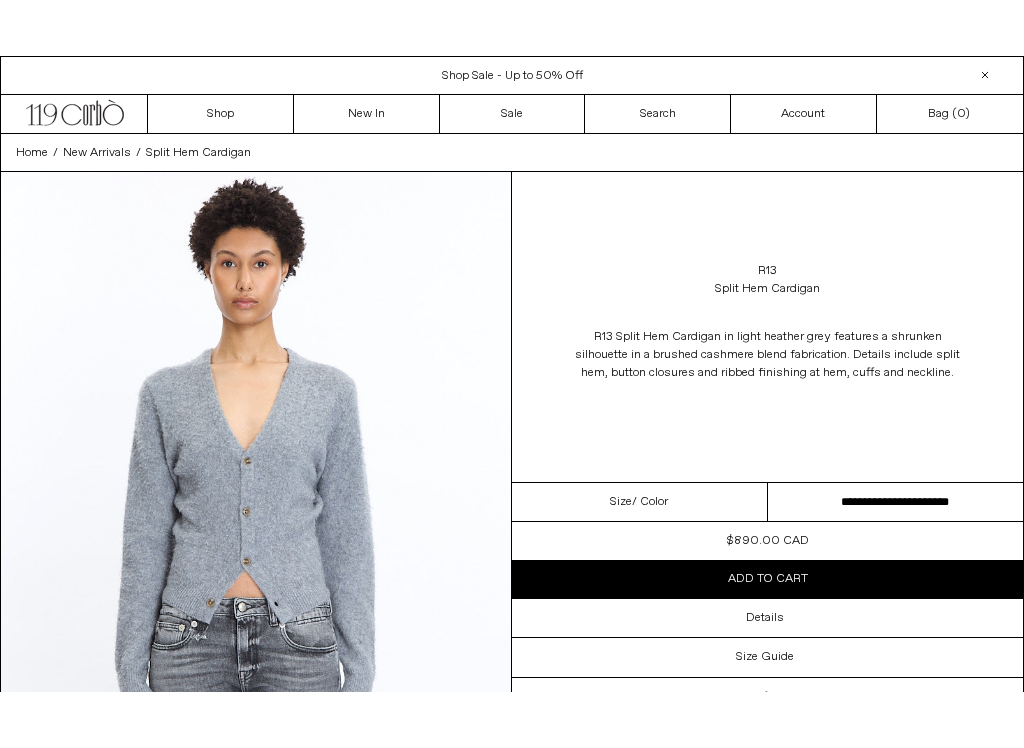 scroll, scrollTop: 166, scrollLeft: 0, axis: vertical 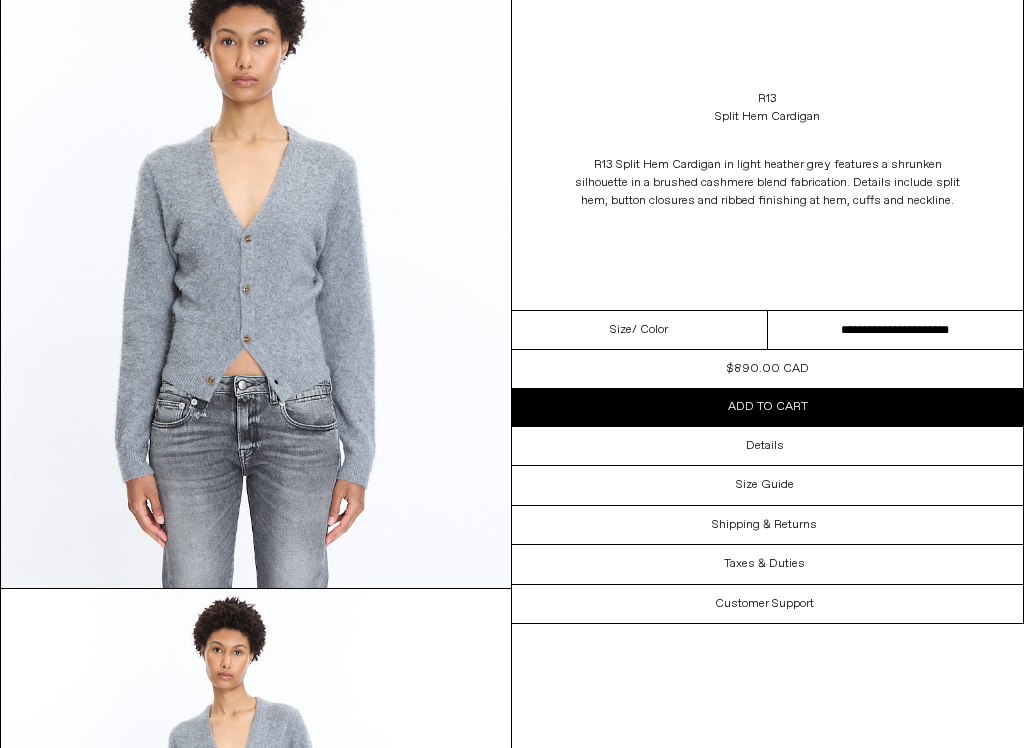 click on "Details" at bounding box center [767, 446] 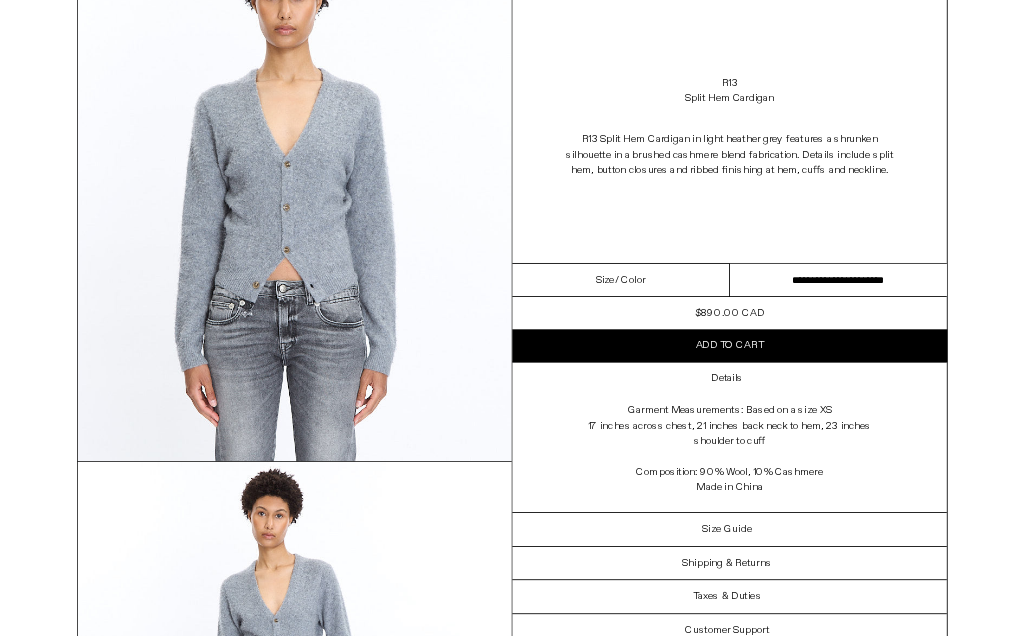 scroll, scrollTop: 0, scrollLeft: 0, axis: both 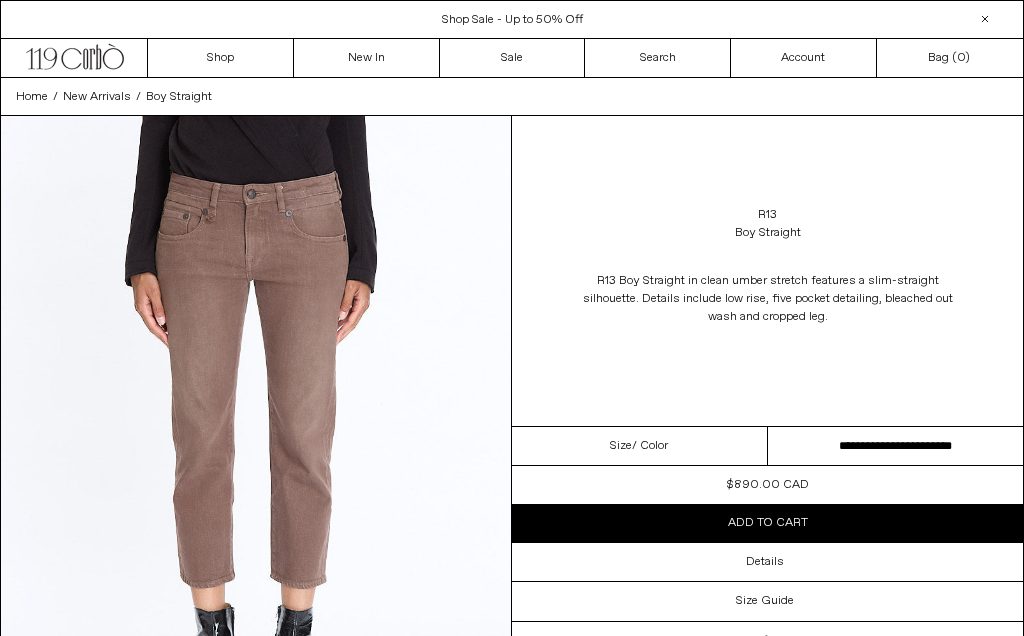 click on "**********" at bounding box center (896, 446) 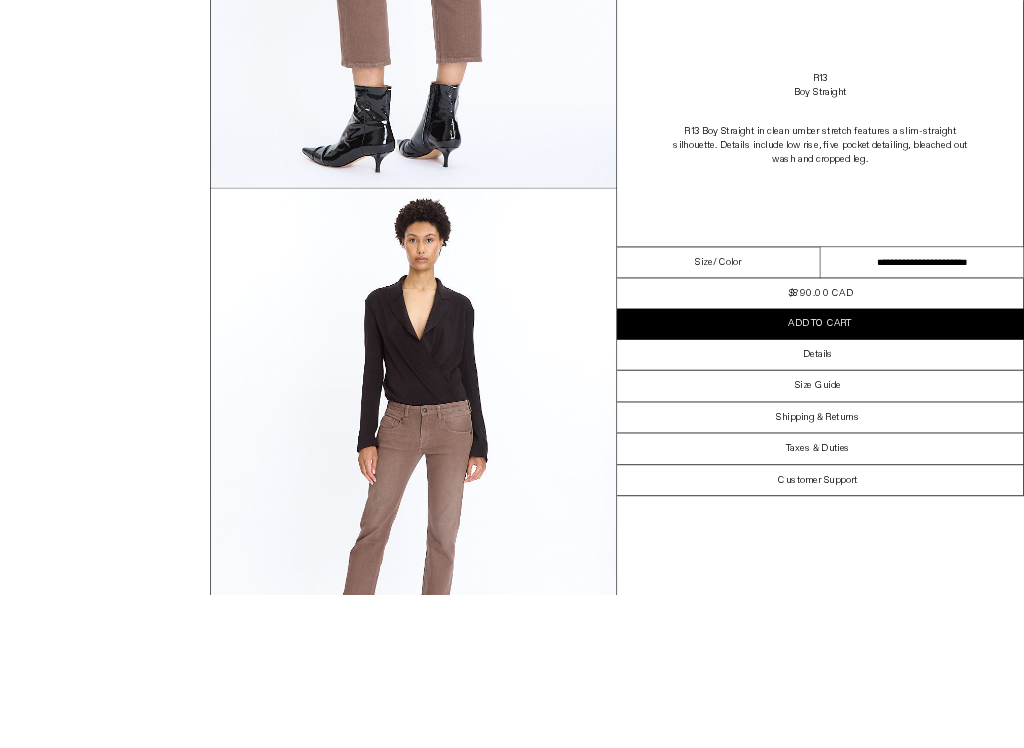 scroll, scrollTop: 1866, scrollLeft: 0, axis: vertical 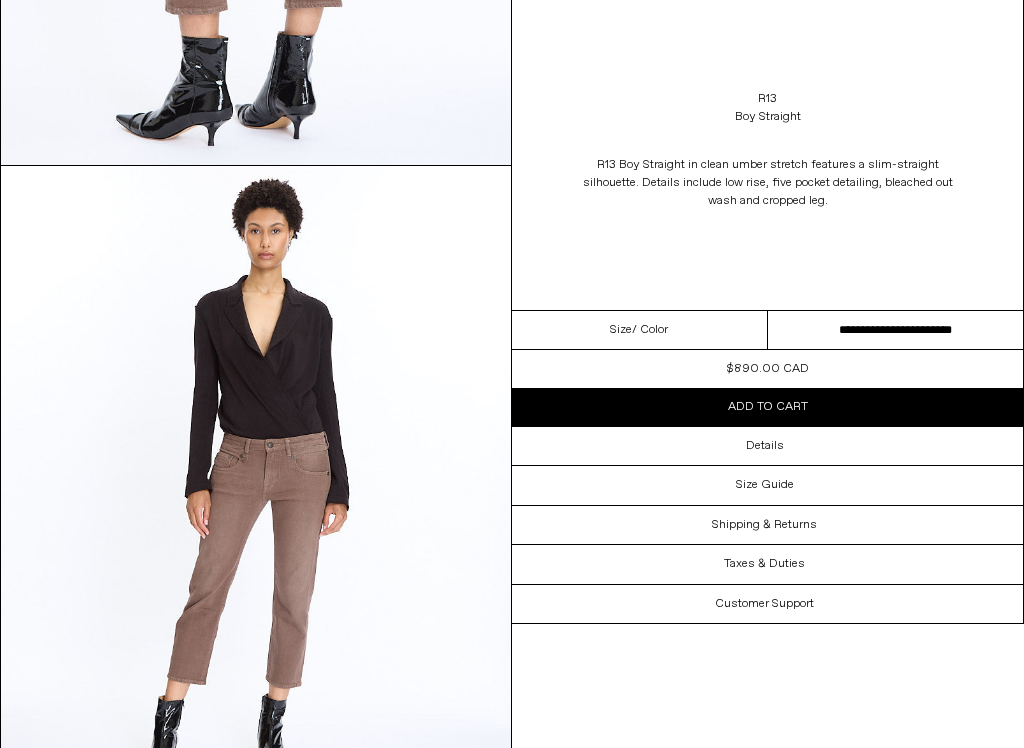 click on "**********" at bounding box center [896, 330] 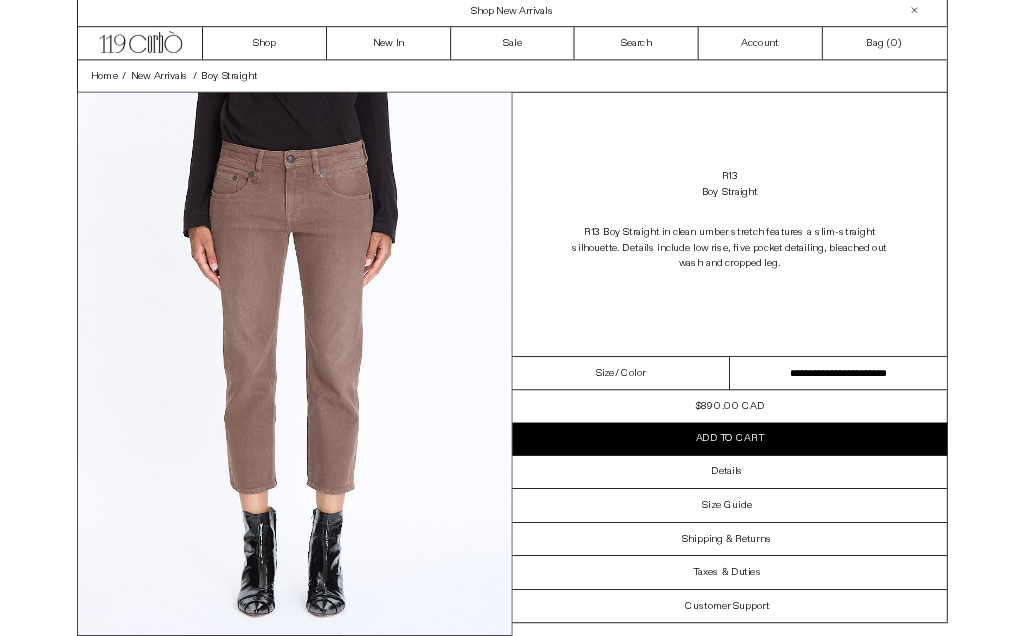 scroll, scrollTop: 0, scrollLeft: 0, axis: both 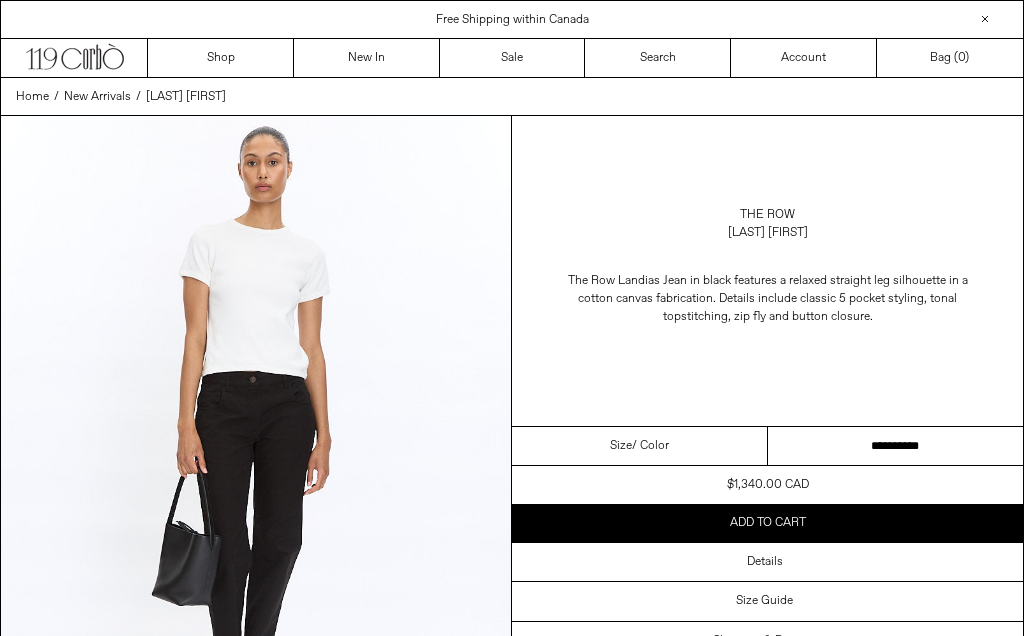 click on "**********" at bounding box center (896, 446) 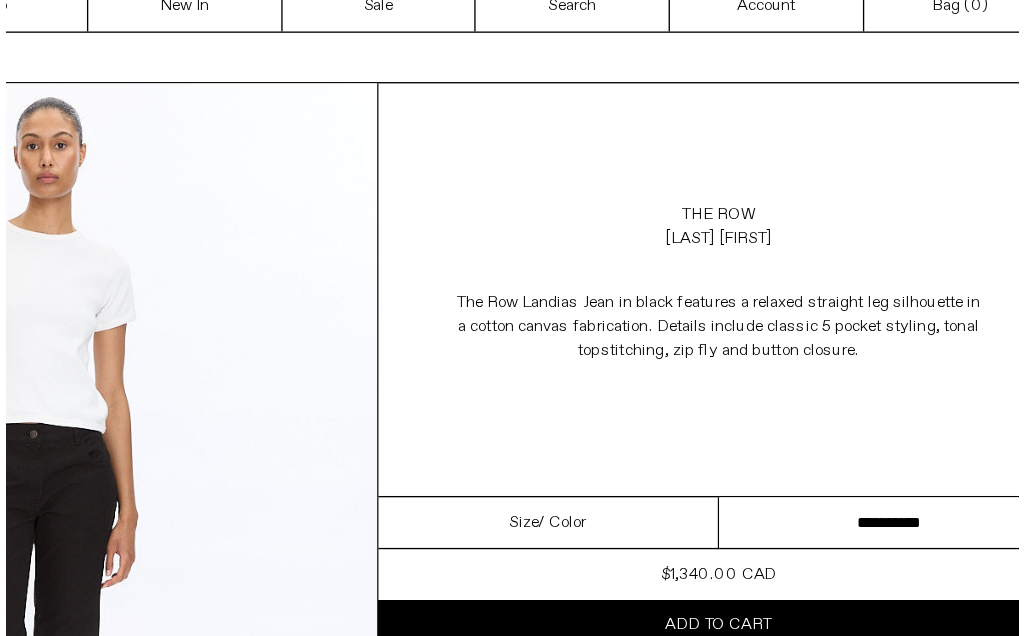 scroll, scrollTop: 0, scrollLeft: 0, axis: both 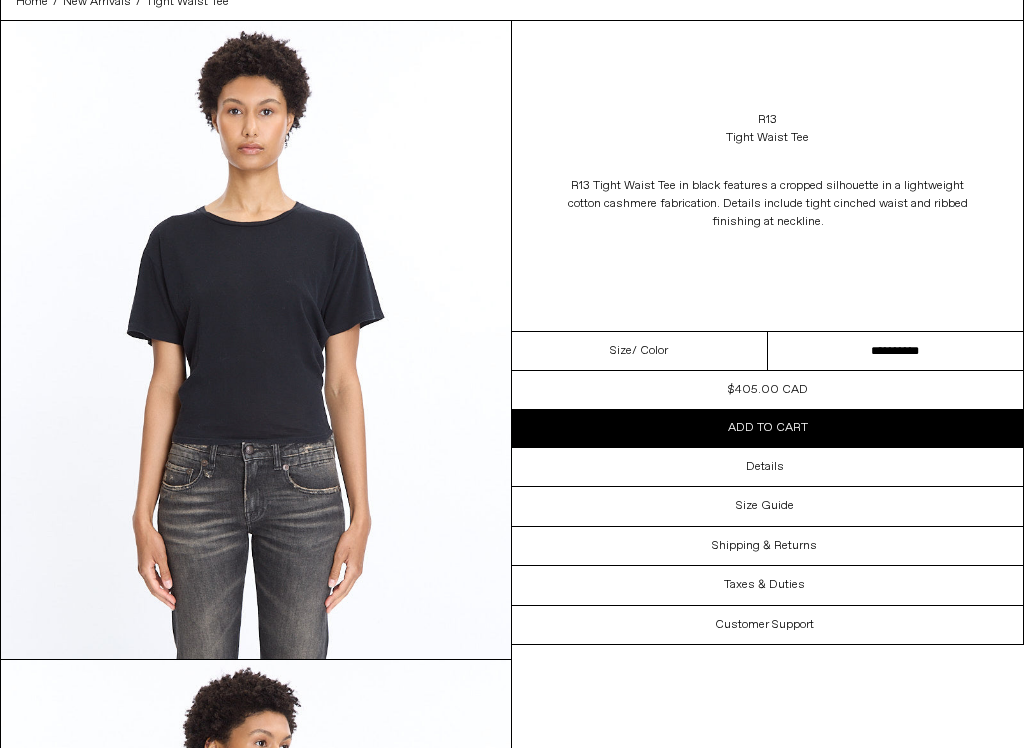 click on "Details" at bounding box center (767, 467) 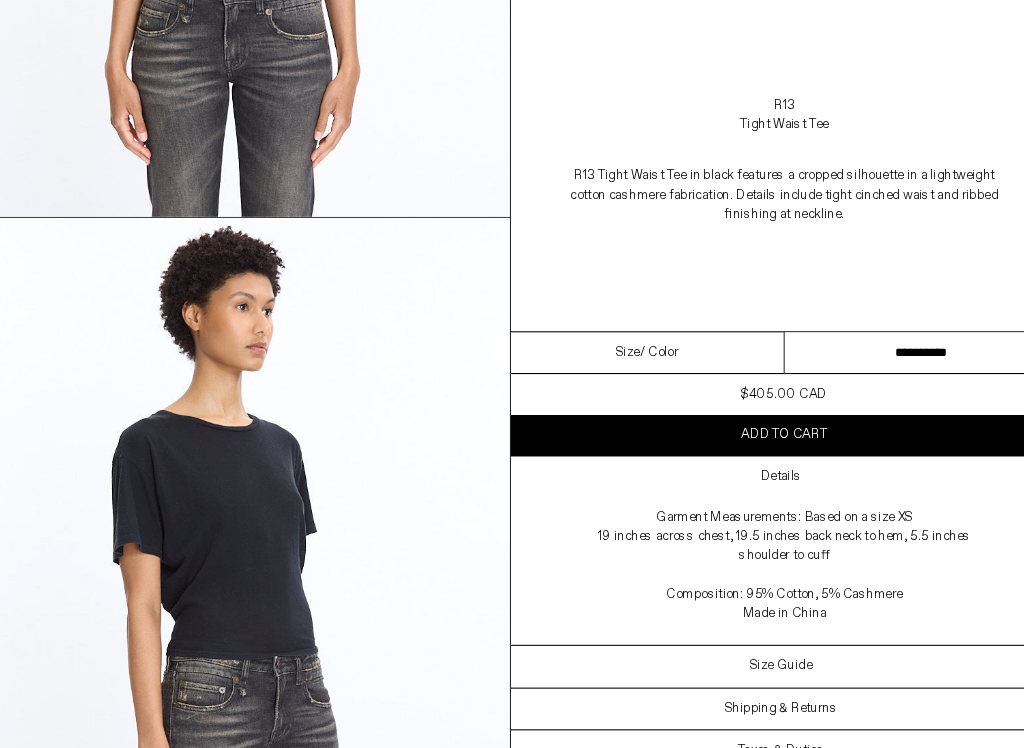 scroll, scrollTop: 479, scrollLeft: 0, axis: vertical 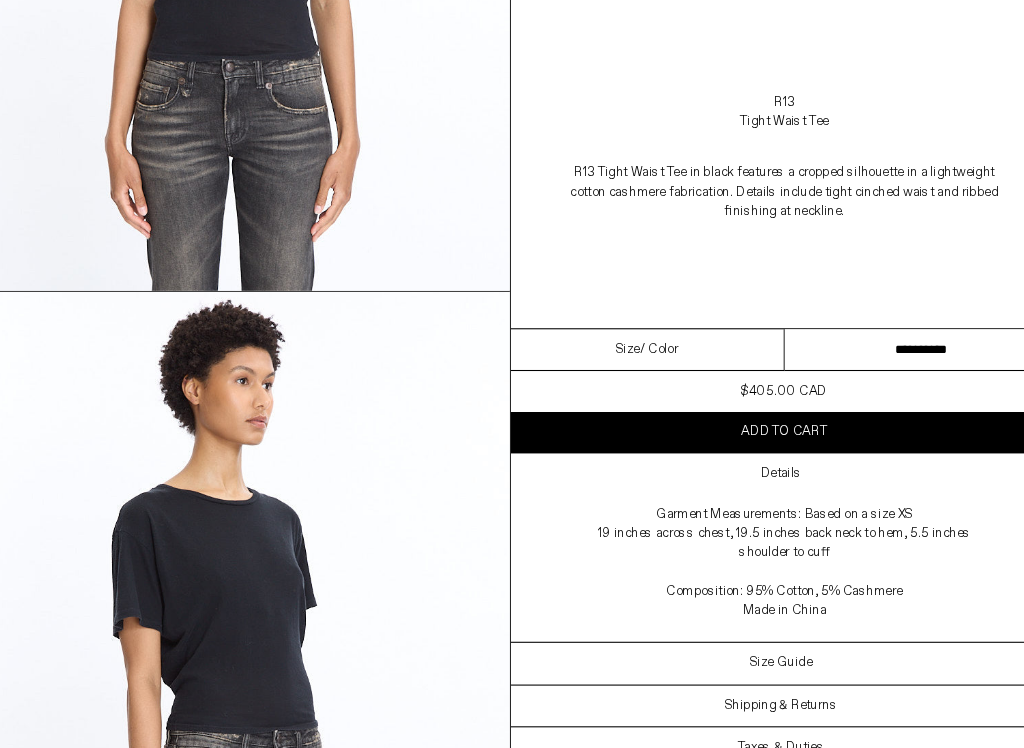 click on "**********" at bounding box center (896, 330) 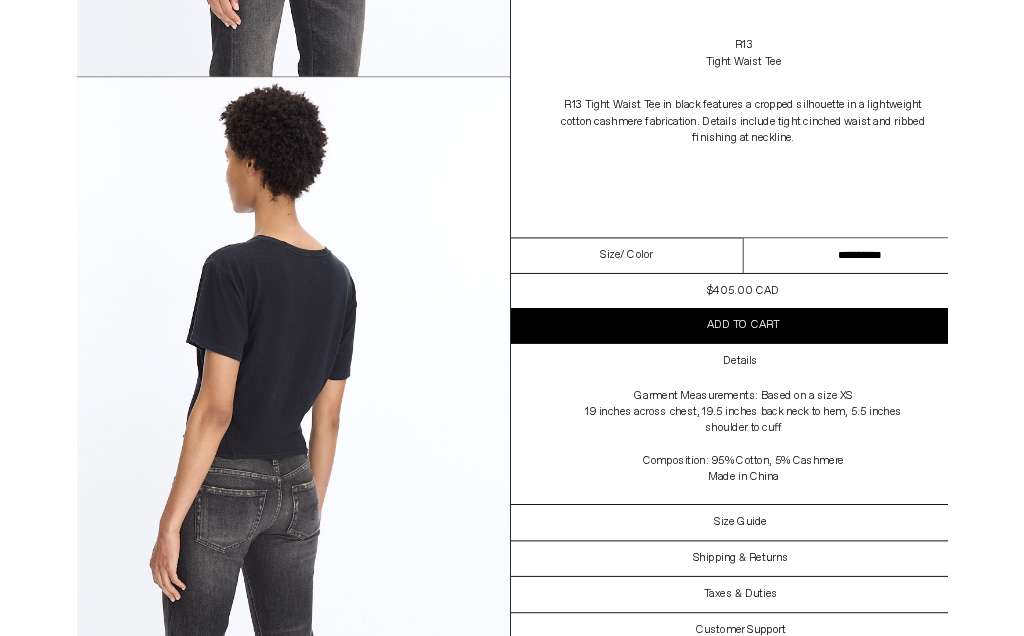 scroll, scrollTop: 1264, scrollLeft: 0, axis: vertical 